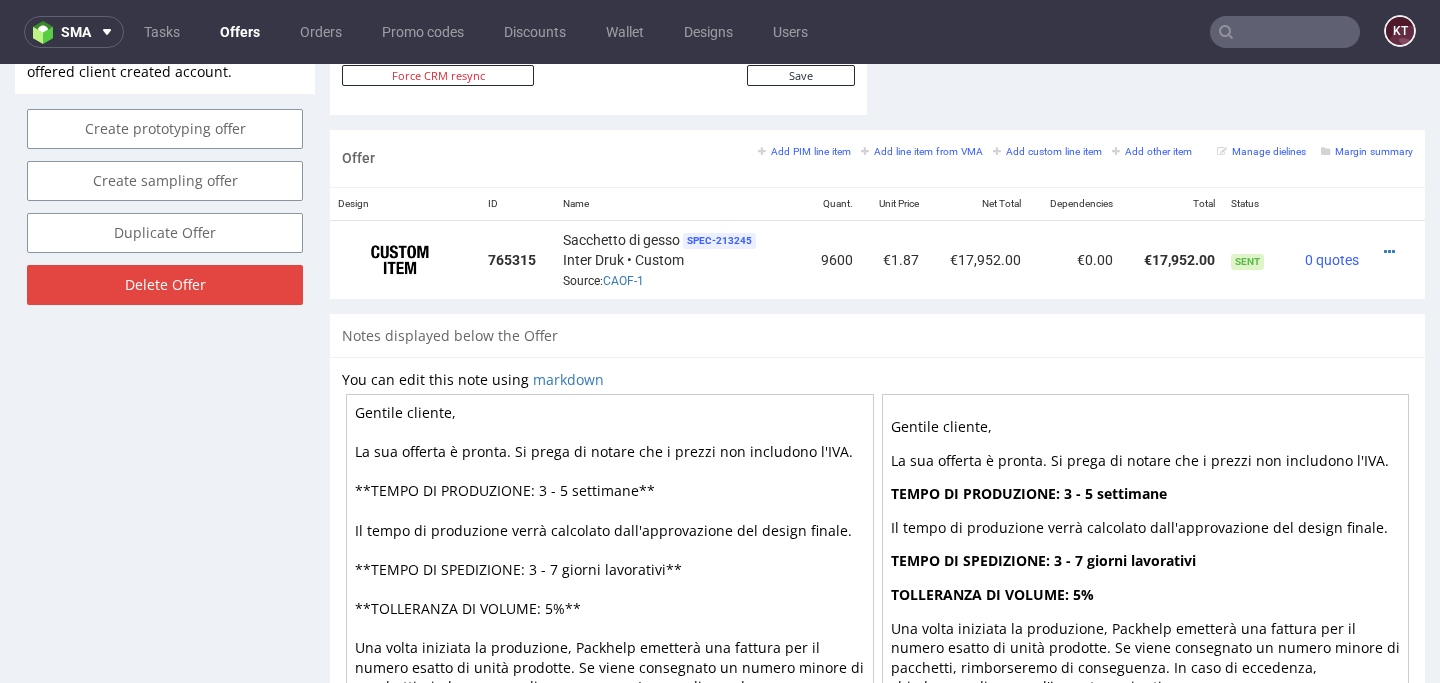 scroll, scrollTop: 1171, scrollLeft: 0, axis: vertical 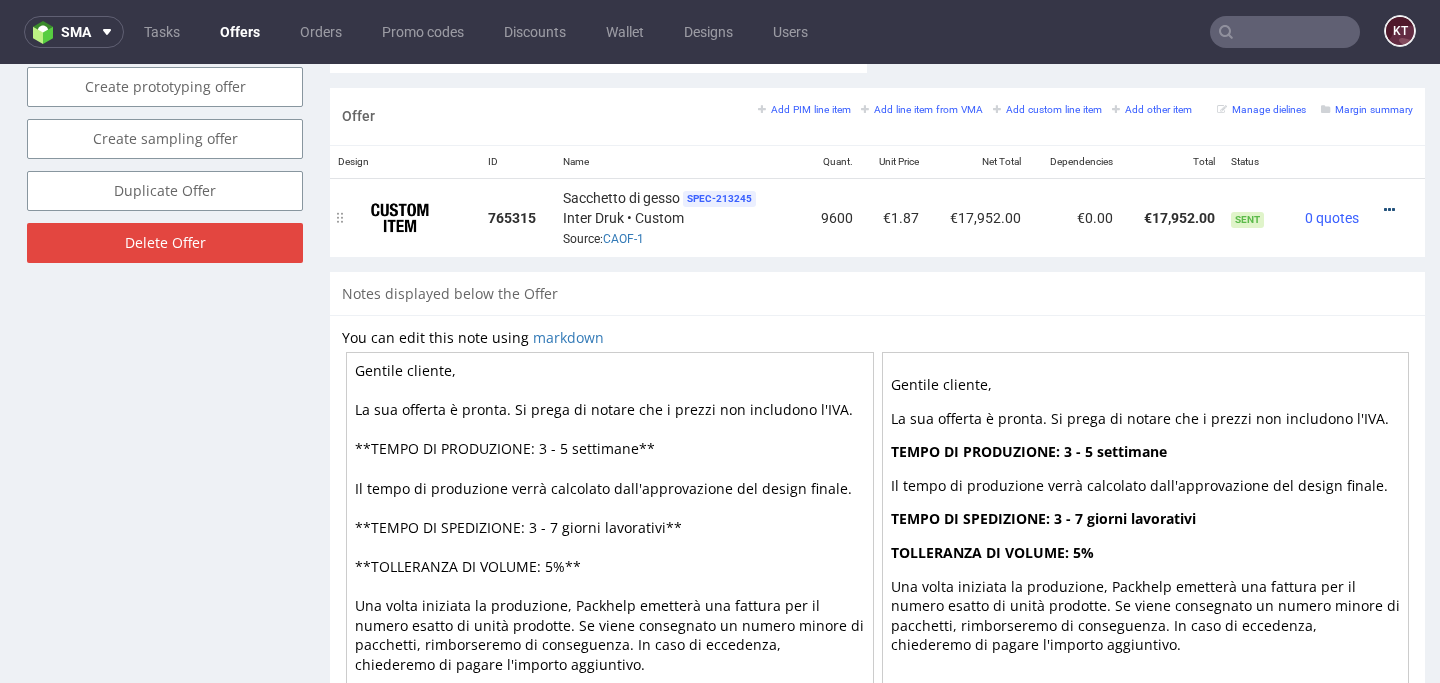 click at bounding box center [1389, 210] 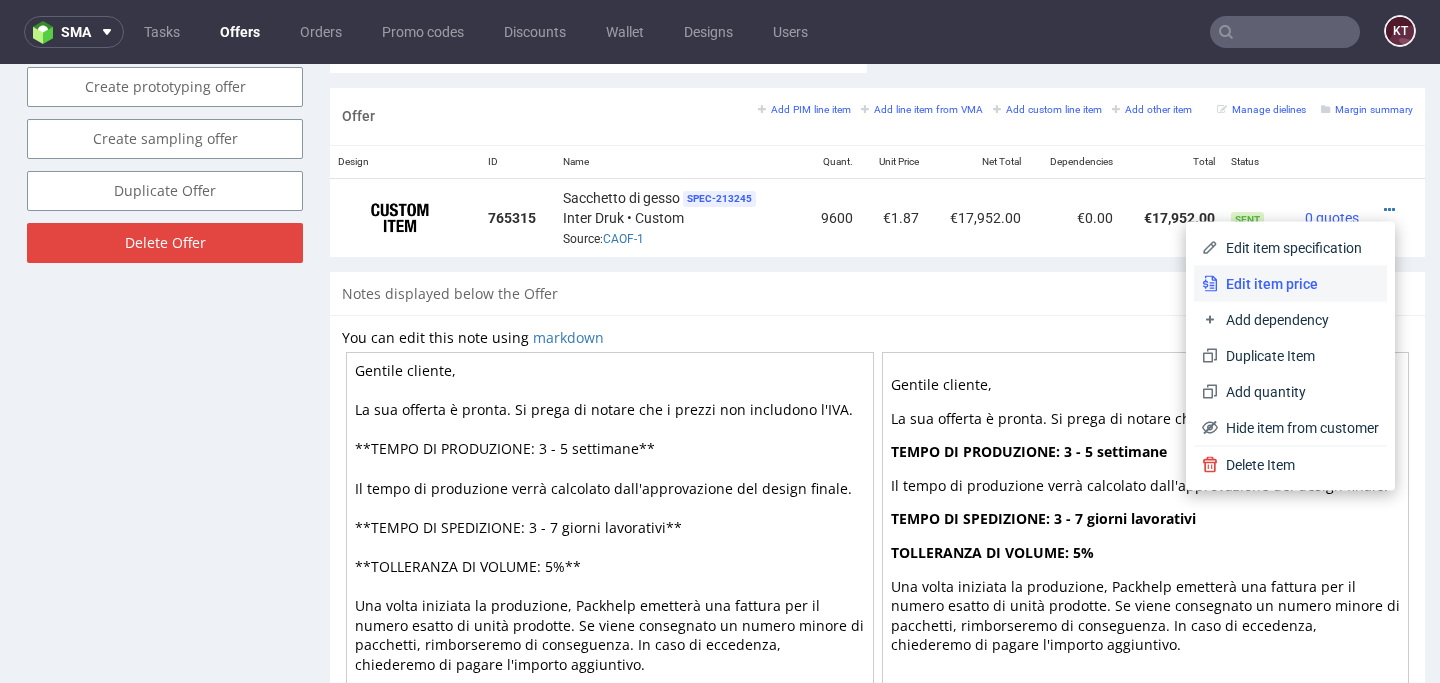 click on "Edit item price" at bounding box center (1298, 284) 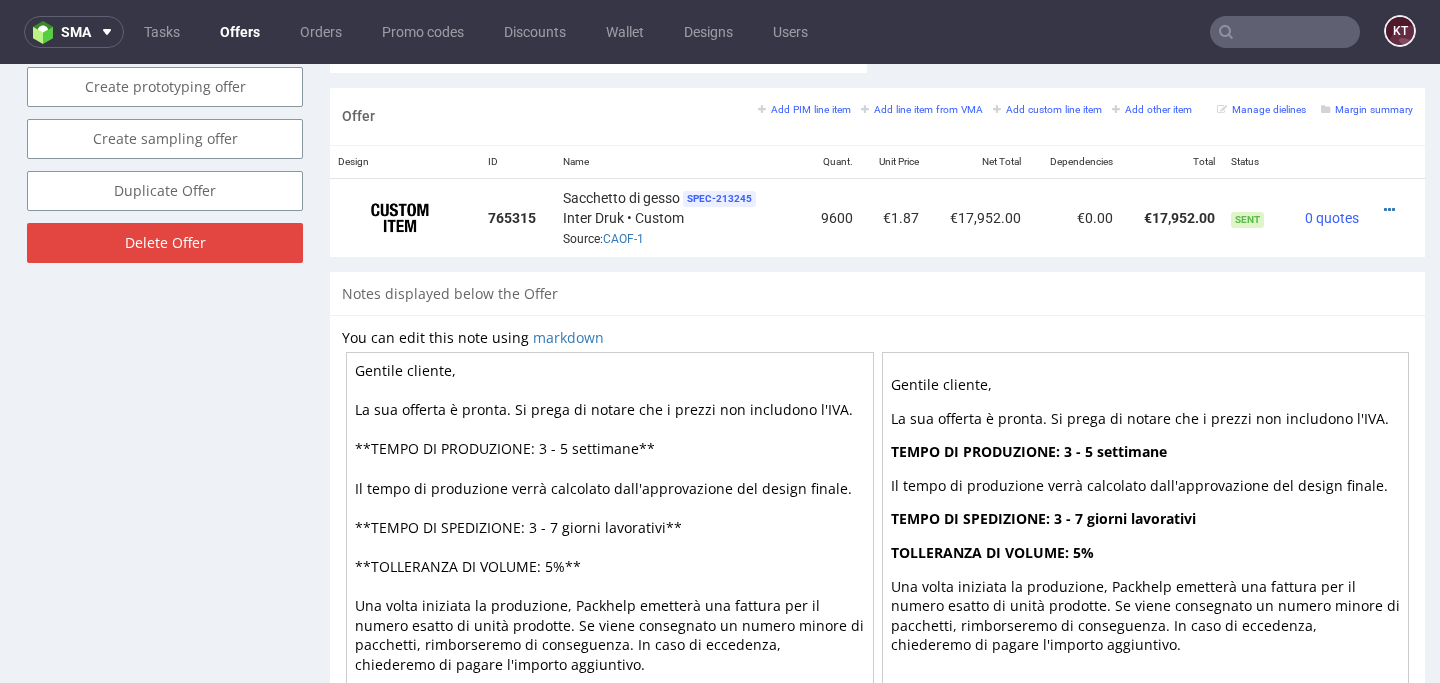 scroll, scrollTop: 0, scrollLeft: 0, axis: both 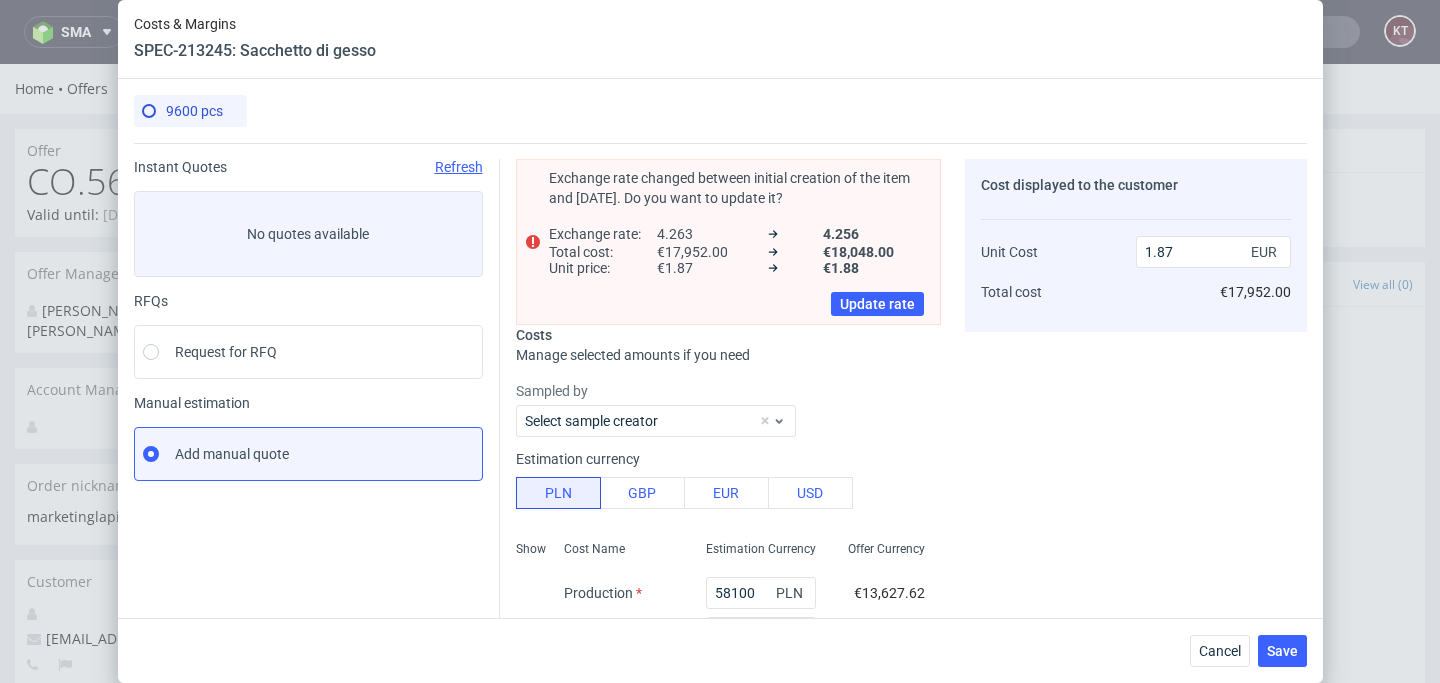 click on "Cancel Save" at bounding box center (720, 650) 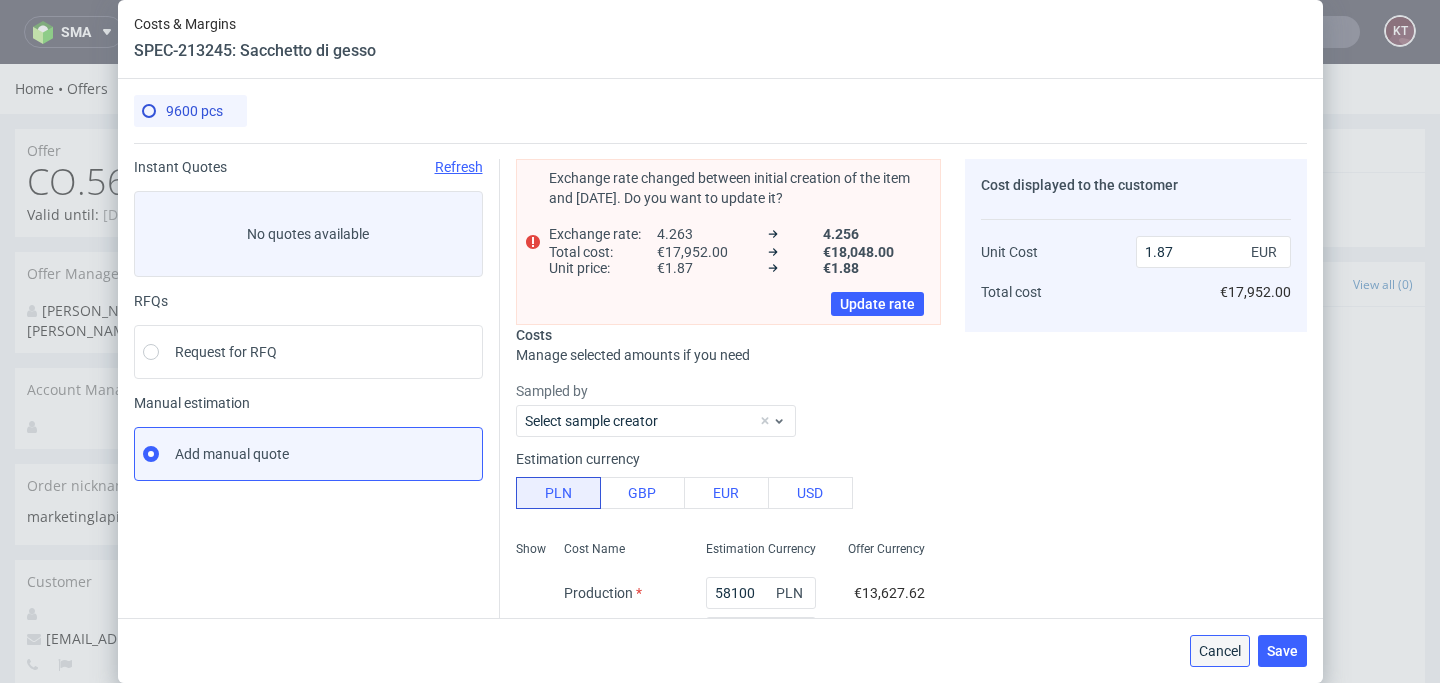 click on "Cancel" at bounding box center (1220, 651) 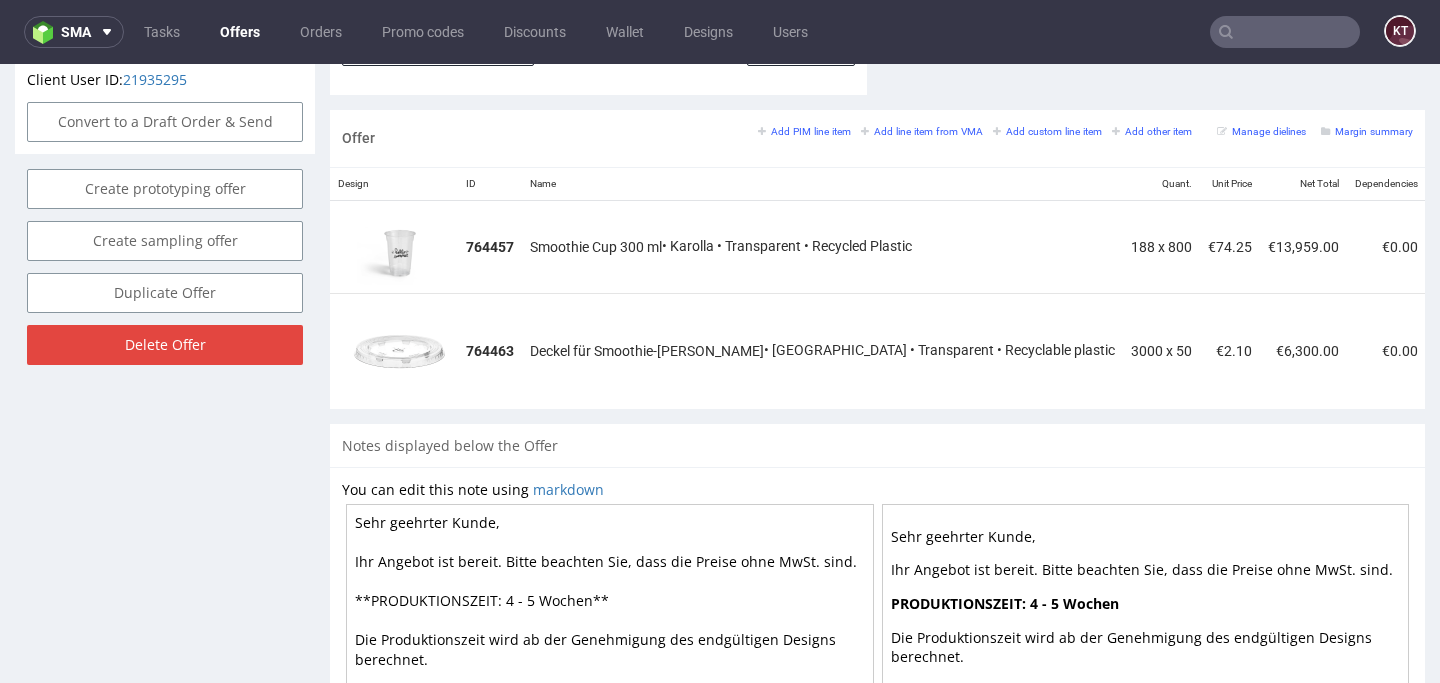 scroll, scrollTop: 1151, scrollLeft: 0, axis: vertical 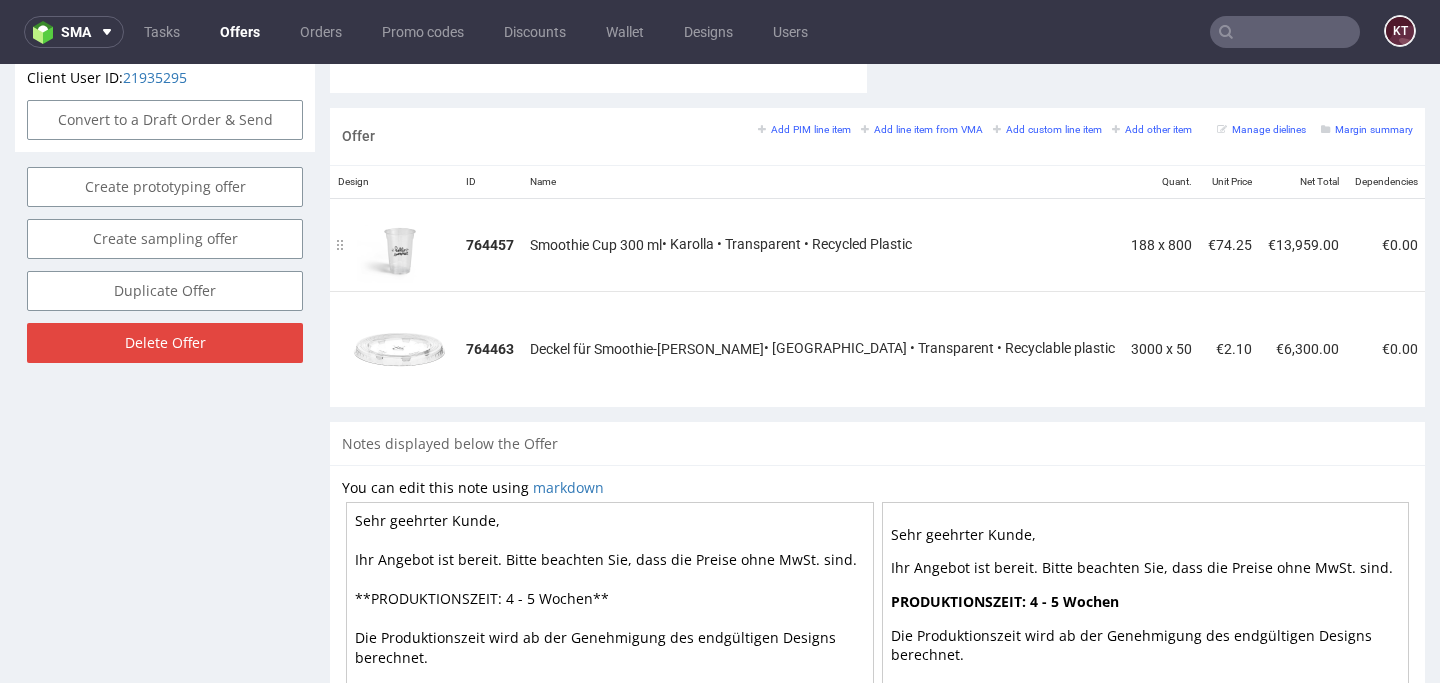 click on "188 x 800" at bounding box center [1161, 244] 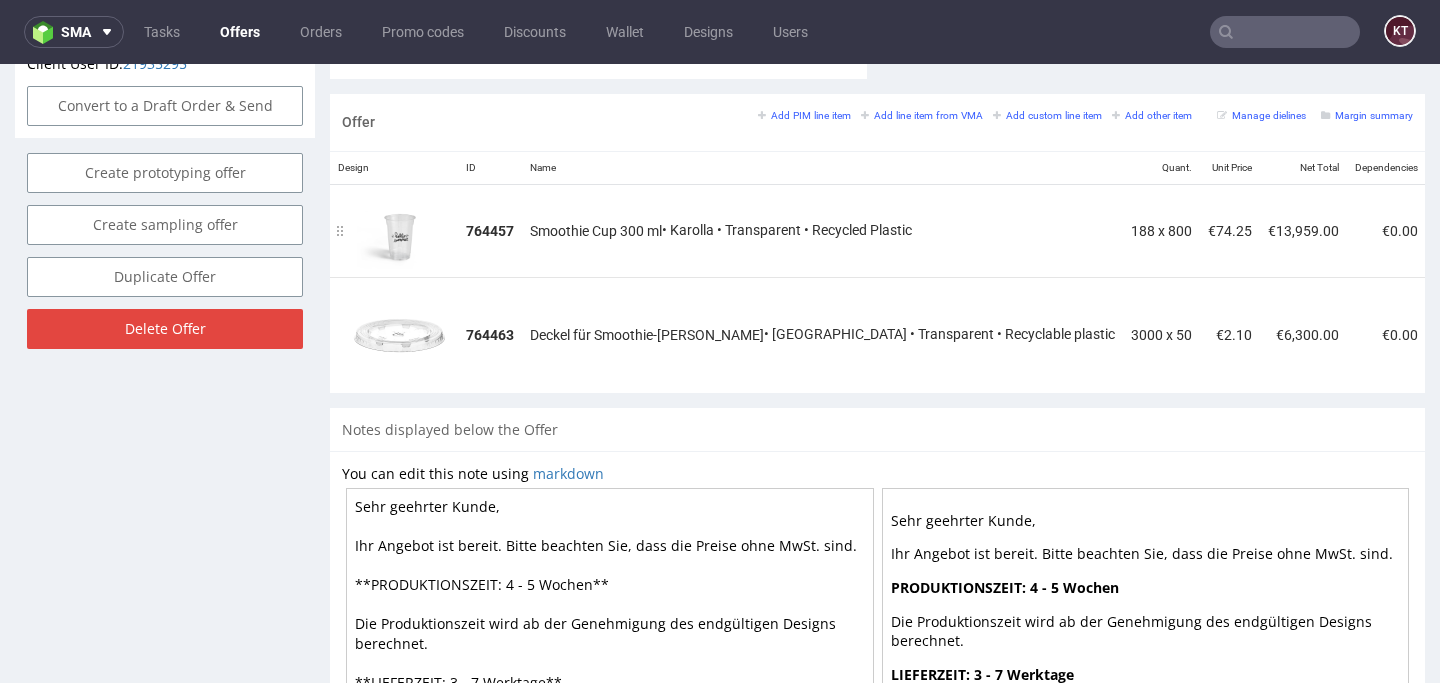 scroll, scrollTop: 1177, scrollLeft: 0, axis: vertical 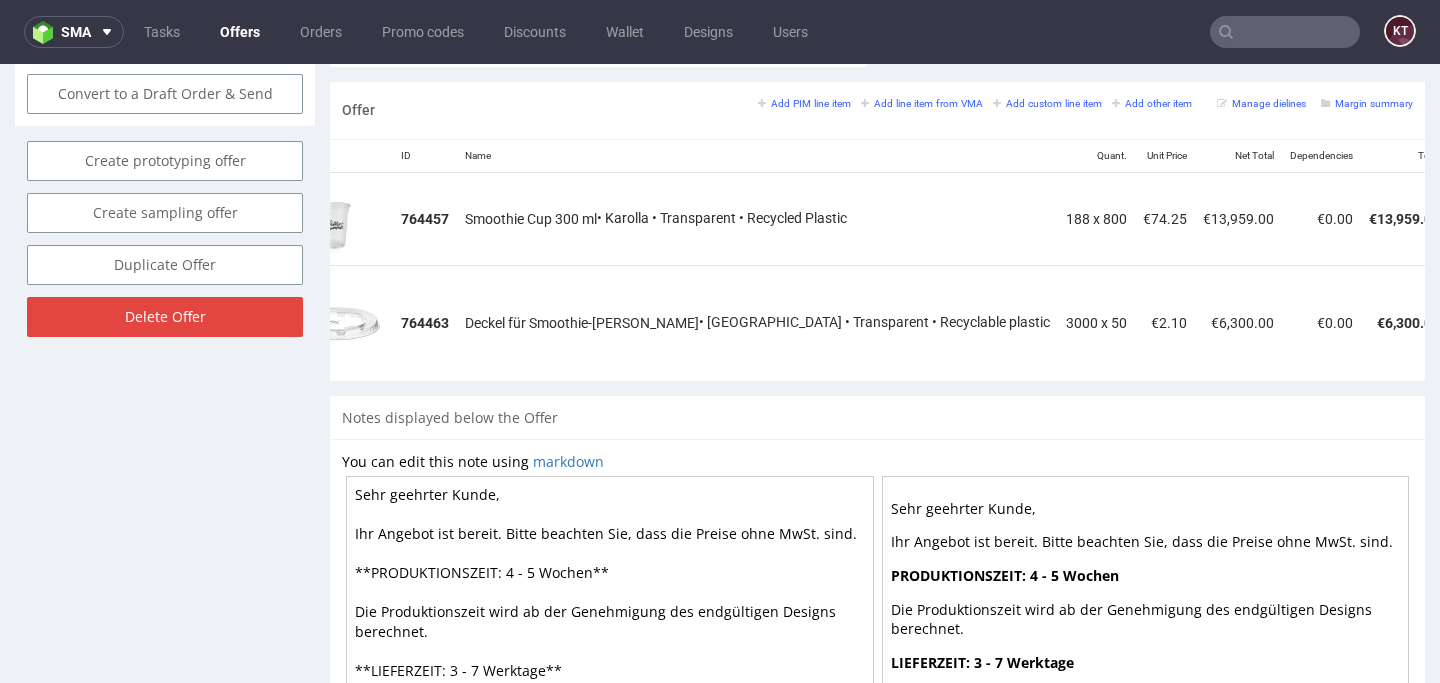 drag, startPoint x: 927, startPoint y: 214, endPoint x: 995, endPoint y: 214, distance: 68 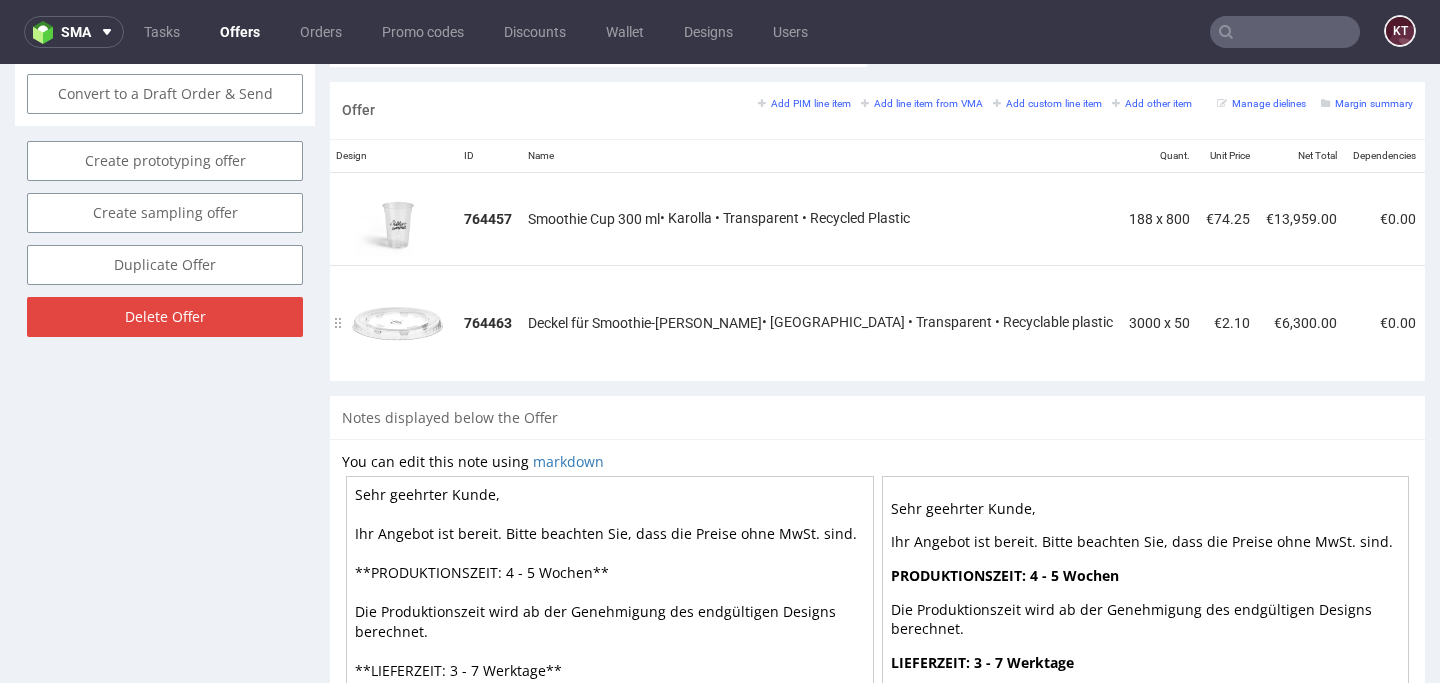 scroll, scrollTop: 0, scrollLeft: 0, axis: both 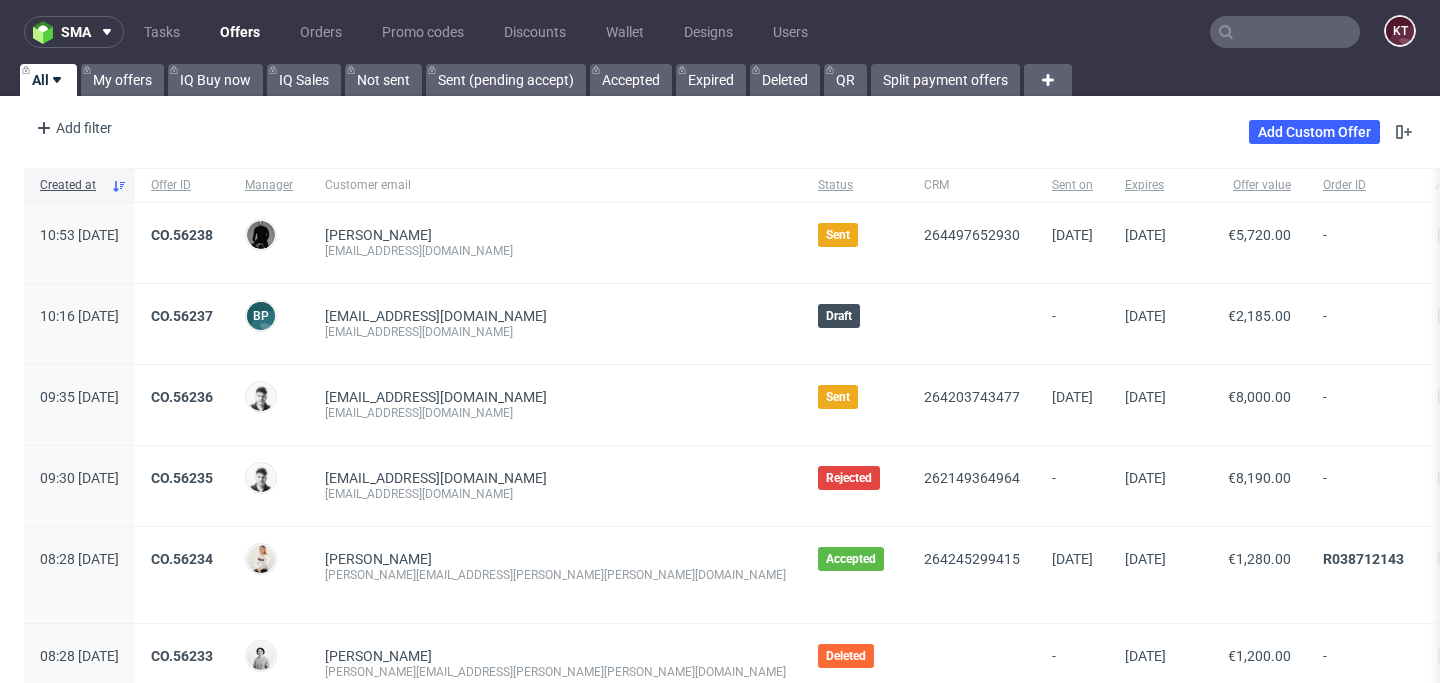click at bounding box center (1285, 32) 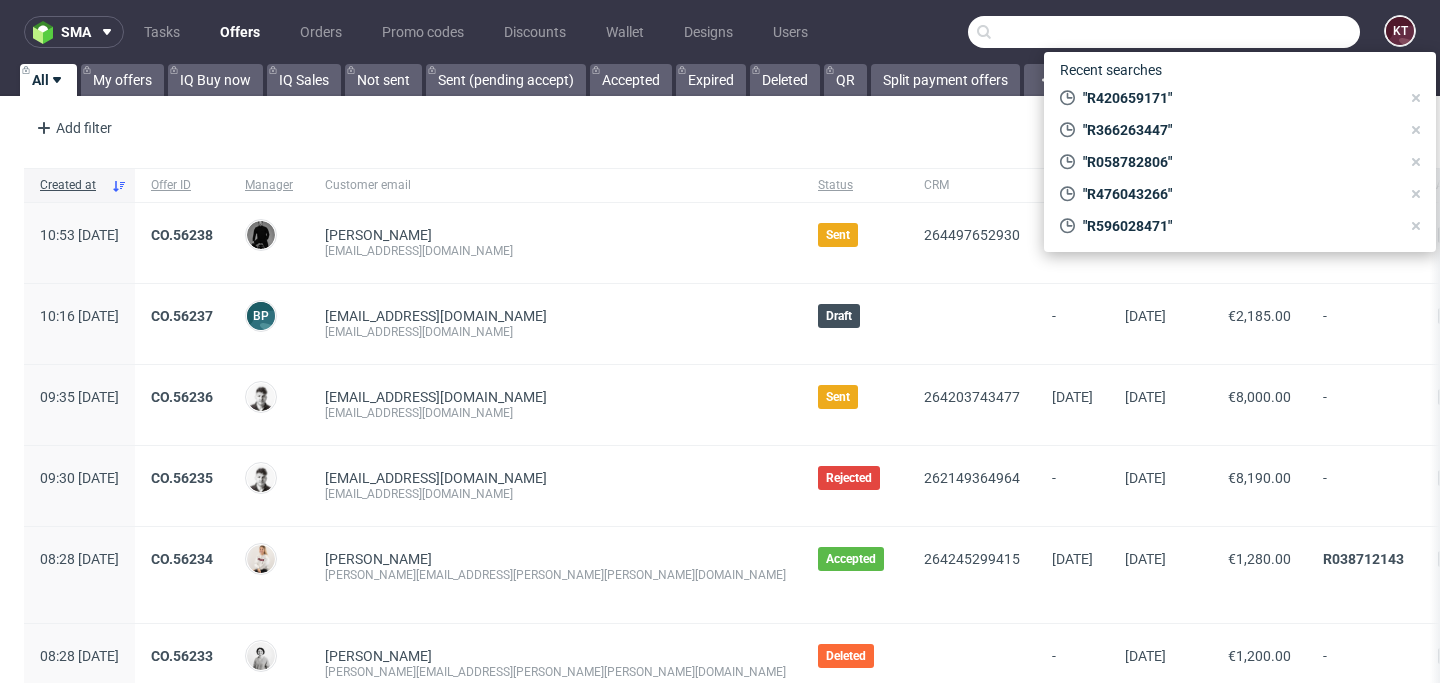 paste on "R960223888" 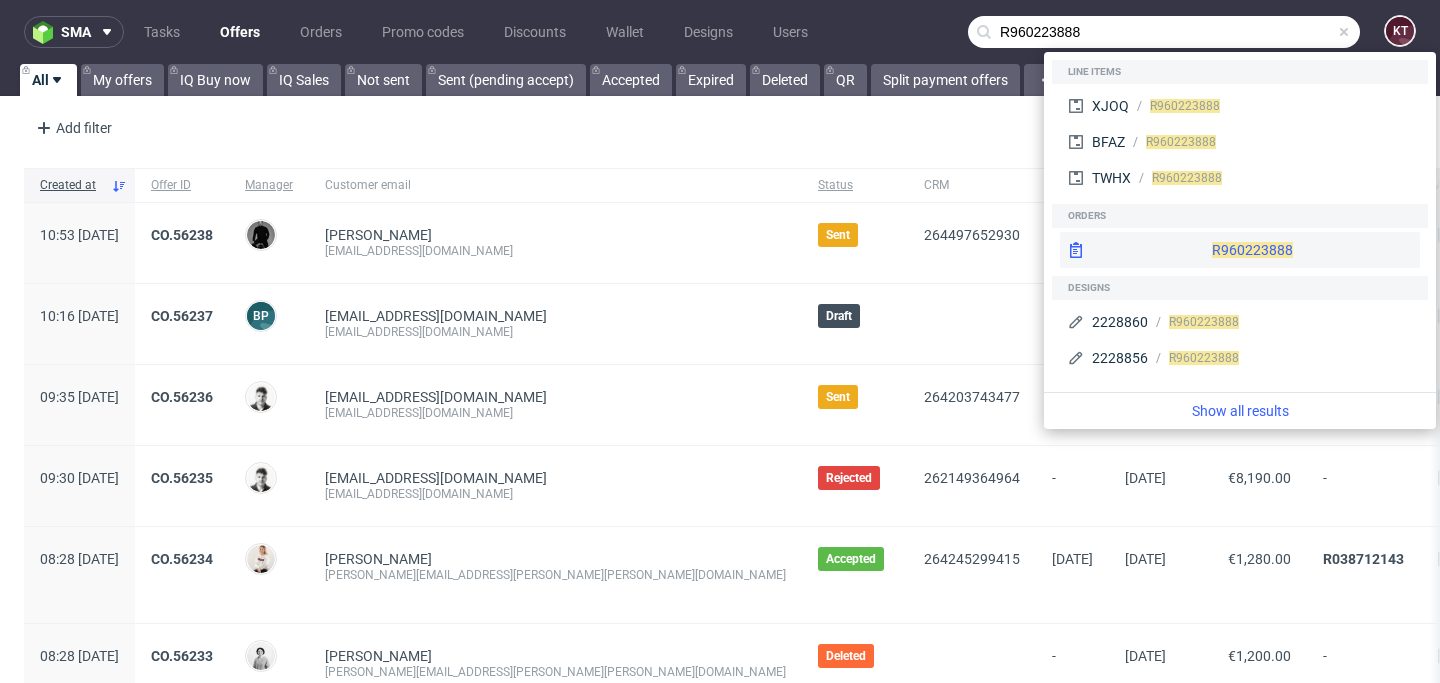 type on "R960223888" 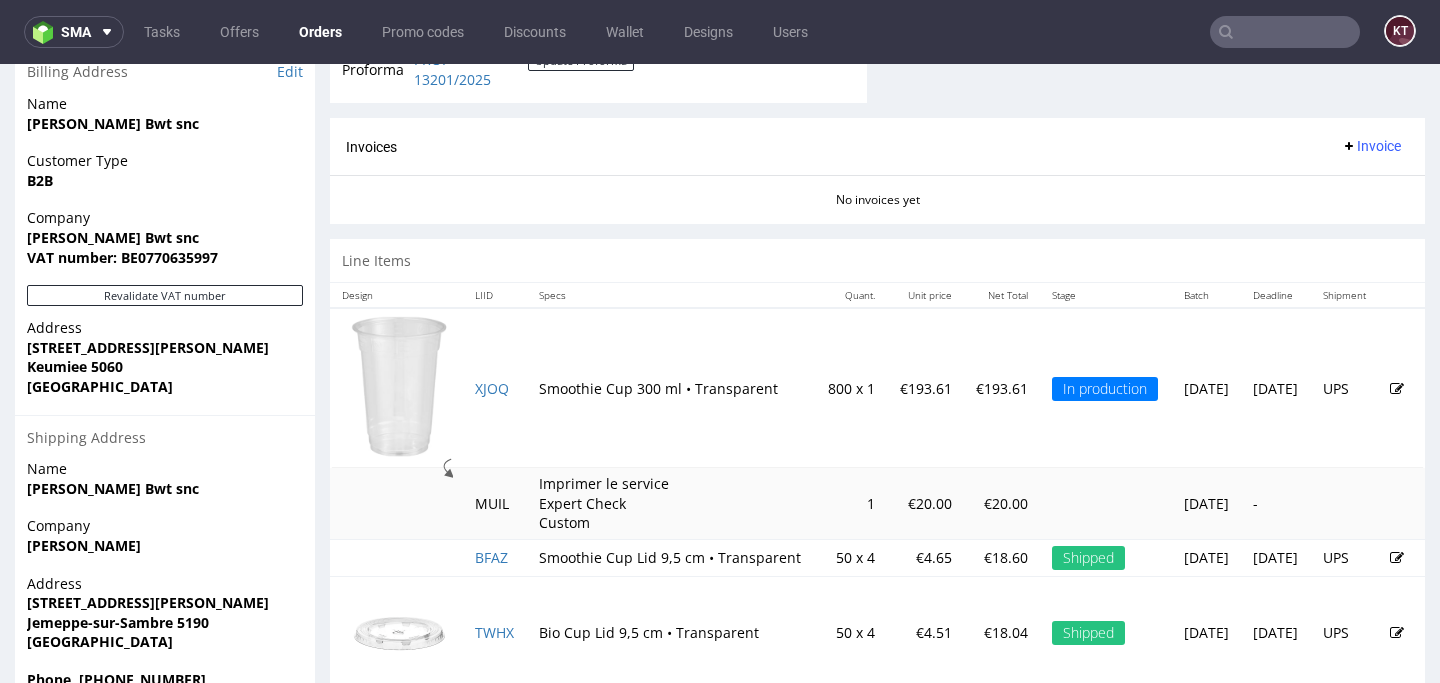scroll, scrollTop: 1018, scrollLeft: 0, axis: vertical 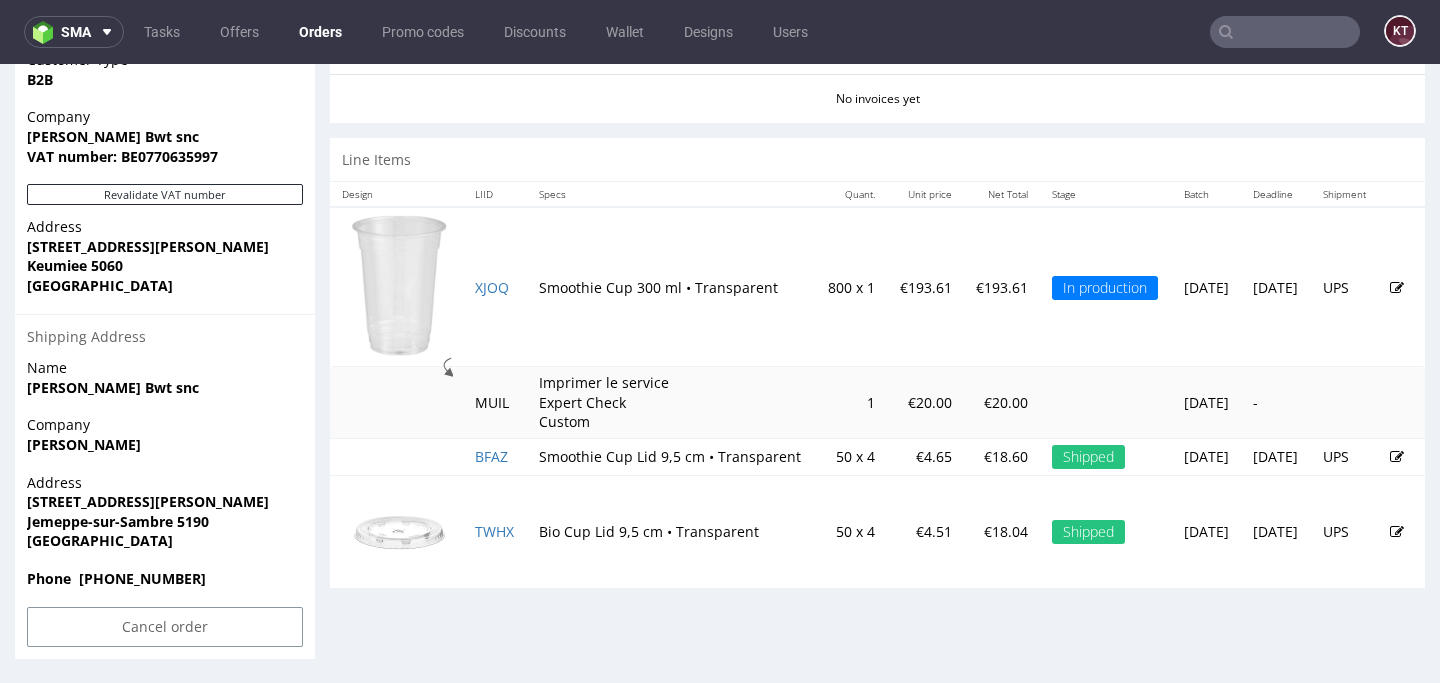 click on "€193.61" at bounding box center [925, 287] 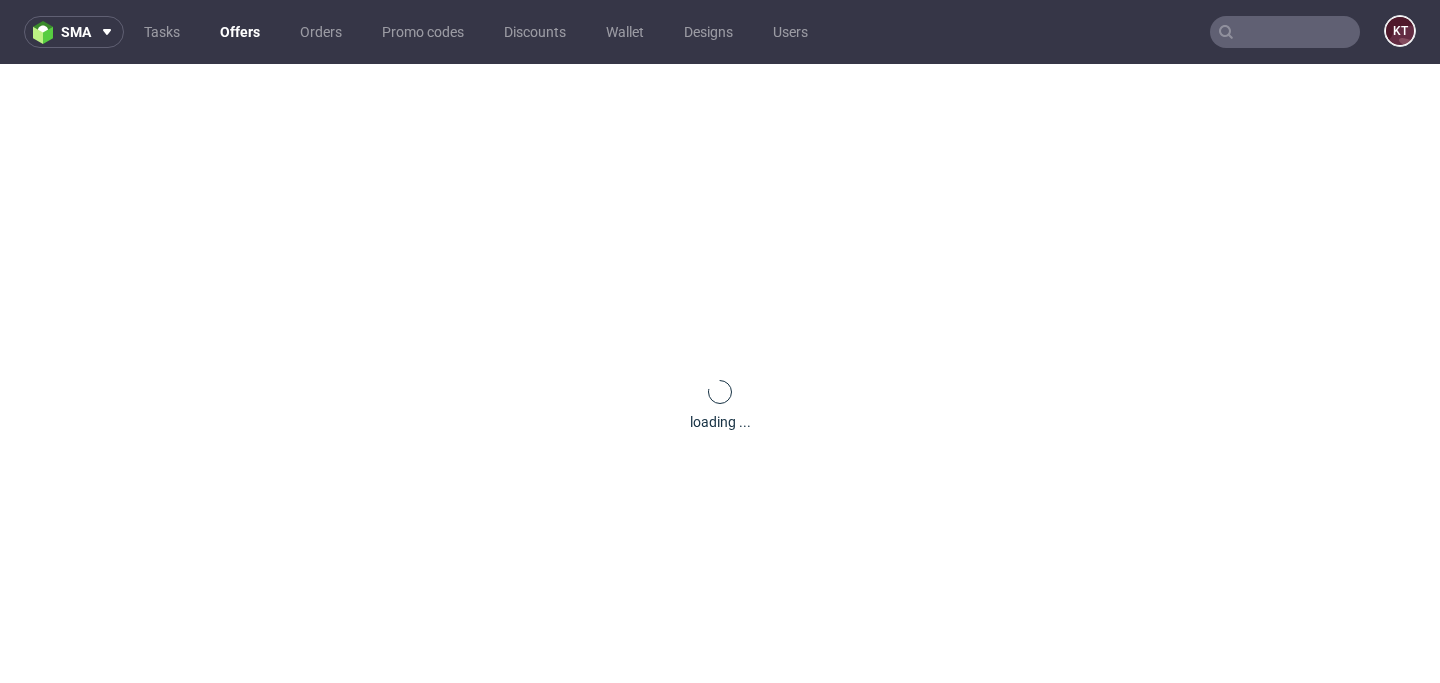 scroll, scrollTop: 0, scrollLeft: 0, axis: both 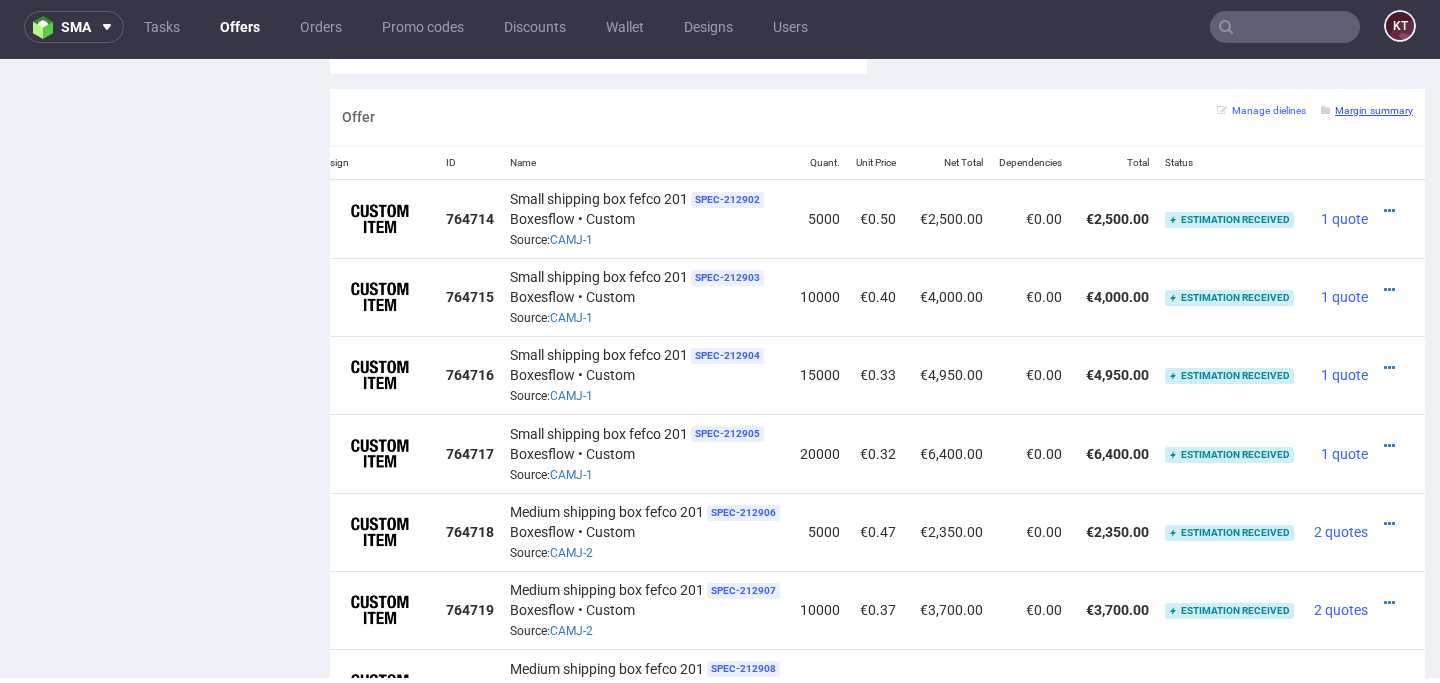 click on "Margin summary" at bounding box center (1367, 110) 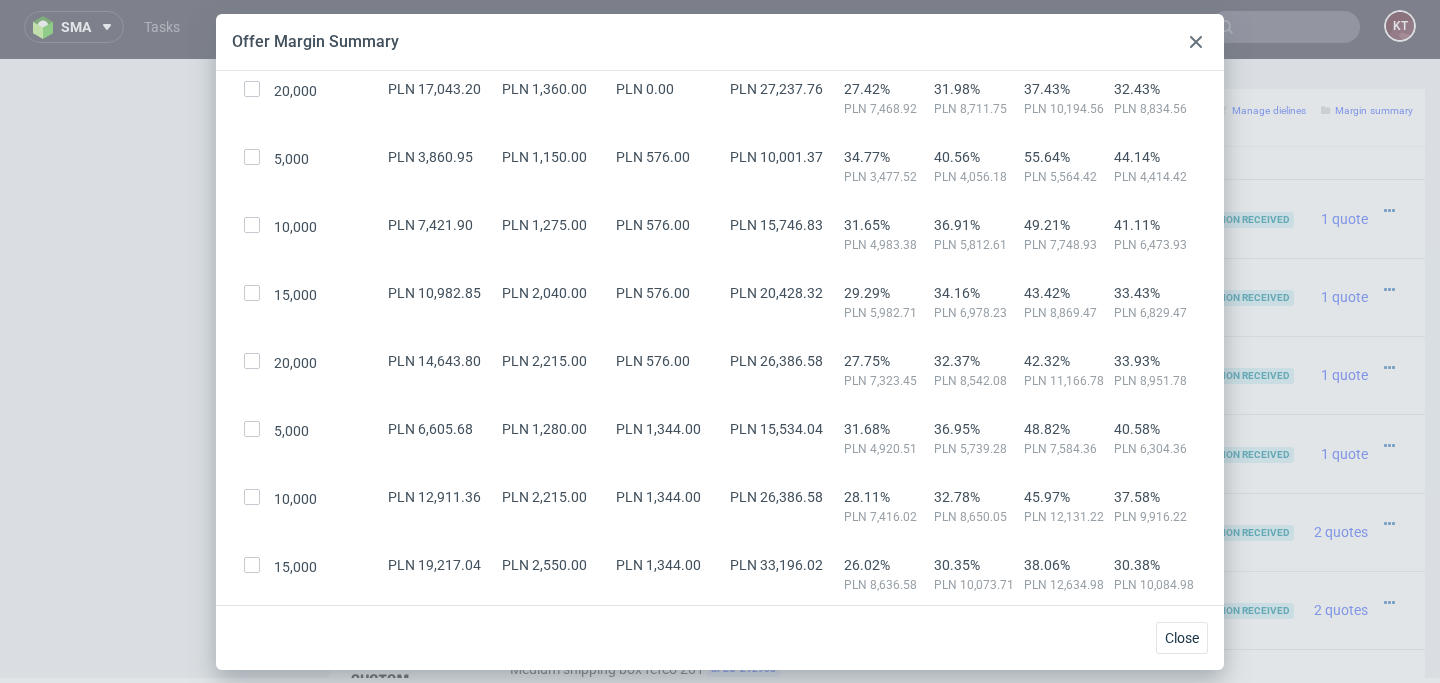 scroll, scrollTop: 568, scrollLeft: 0, axis: vertical 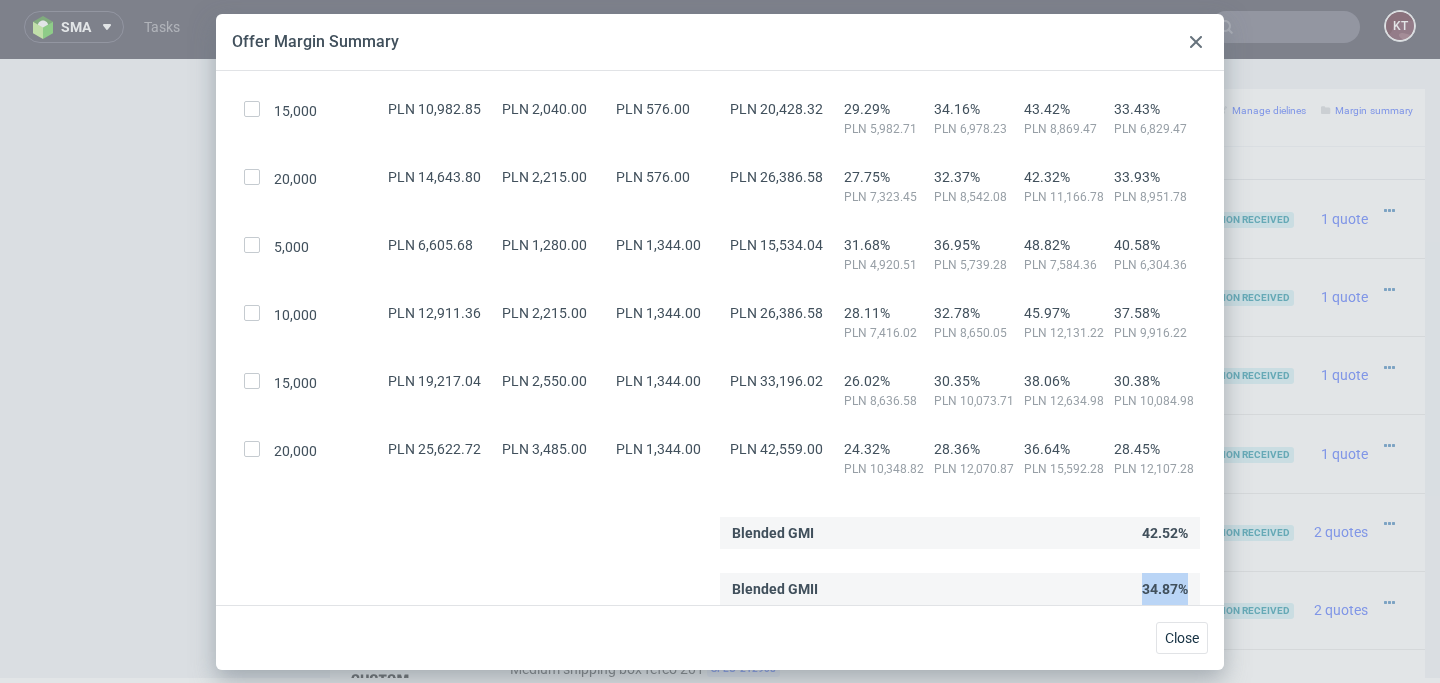 drag, startPoint x: 1137, startPoint y: 586, endPoint x: 1186, endPoint y: 586, distance: 49 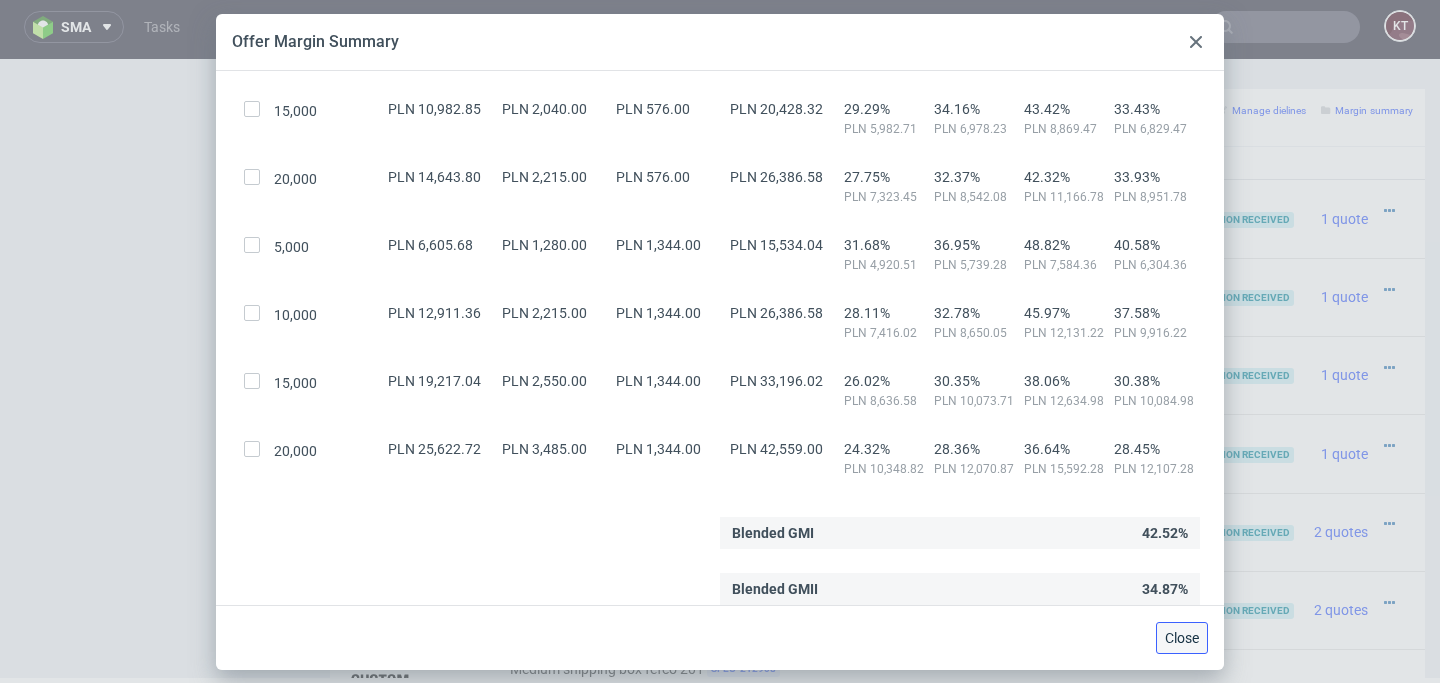 click on "Close" at bounding box center [1182, 638] 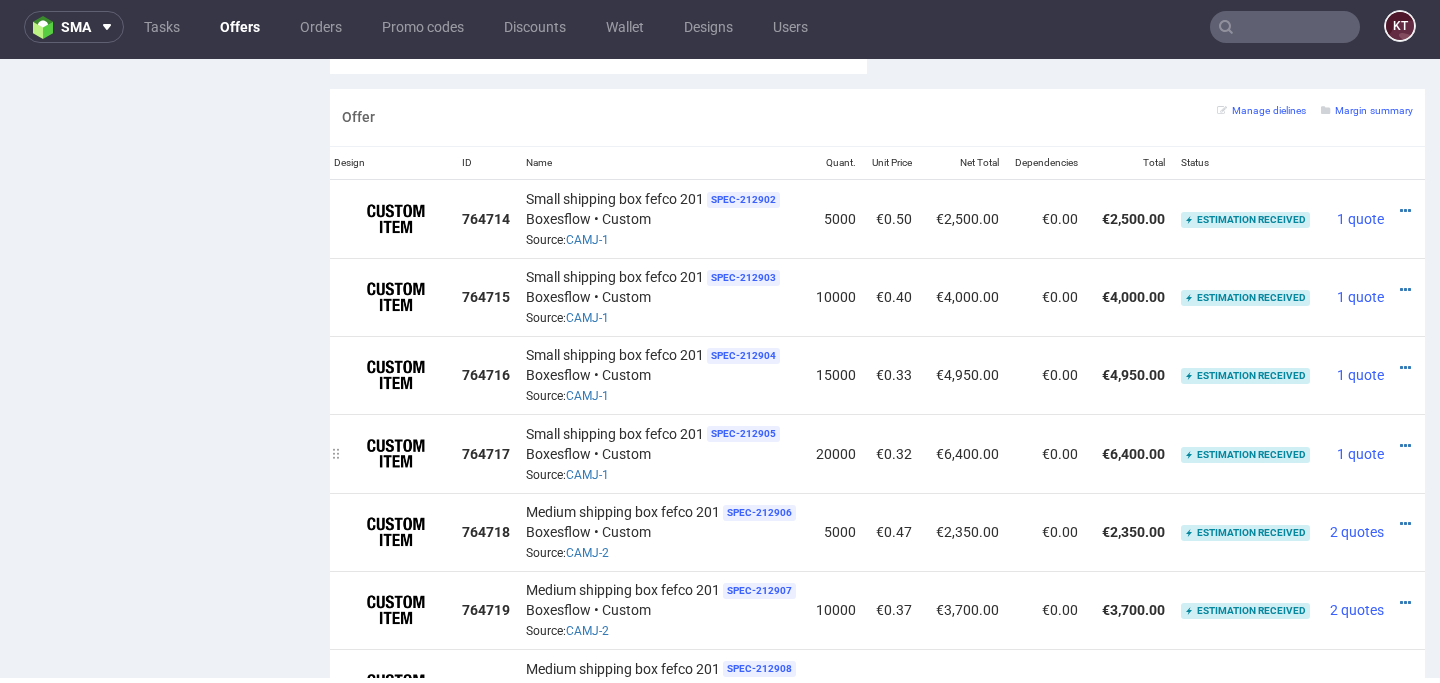 scroll, scrollTop: 0, scrollLeft: 0, axis: both 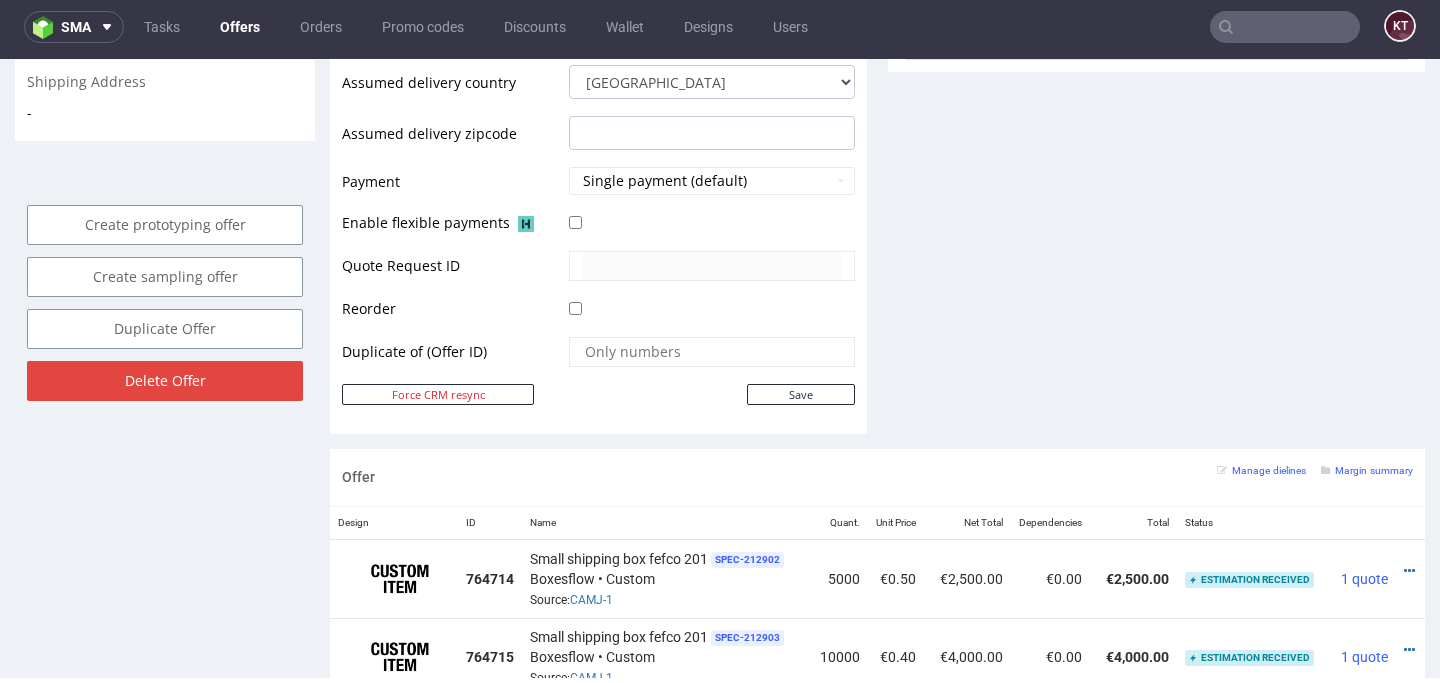 click at bounding box center (1285, 27) 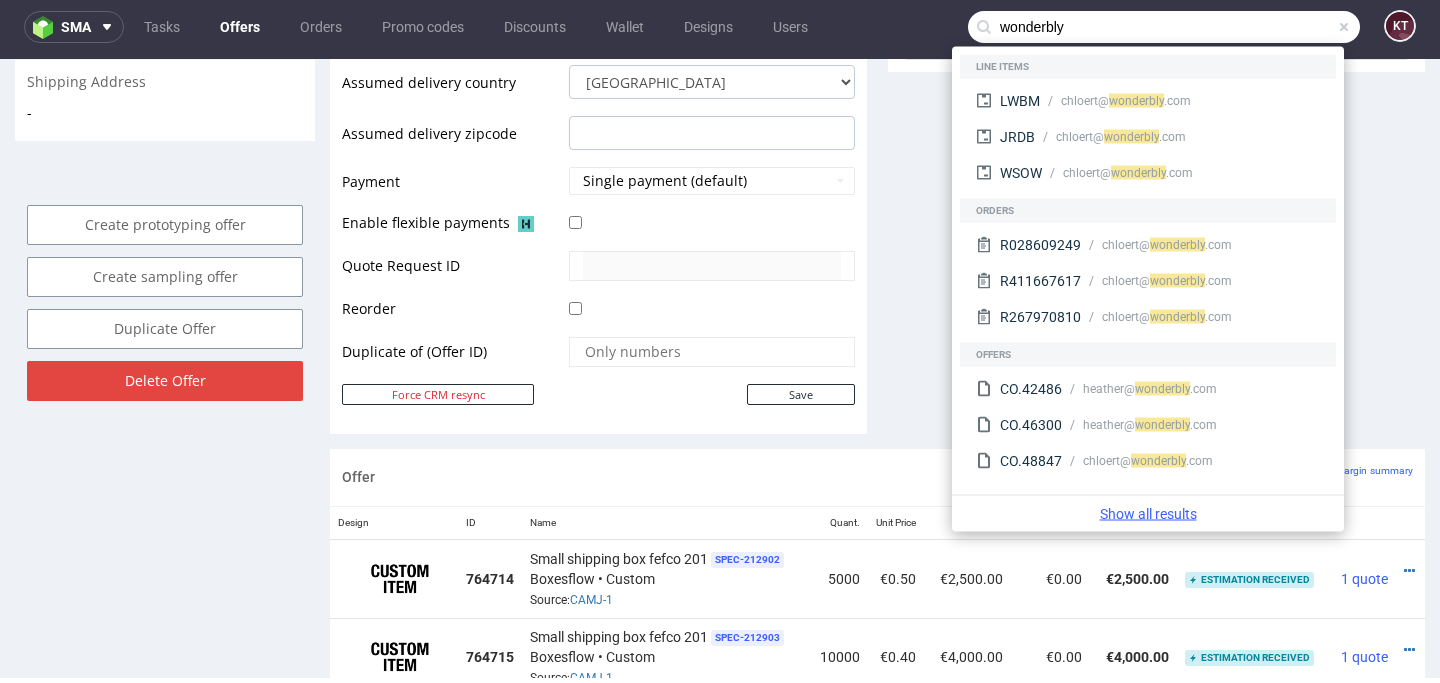 type on "wonderbly" 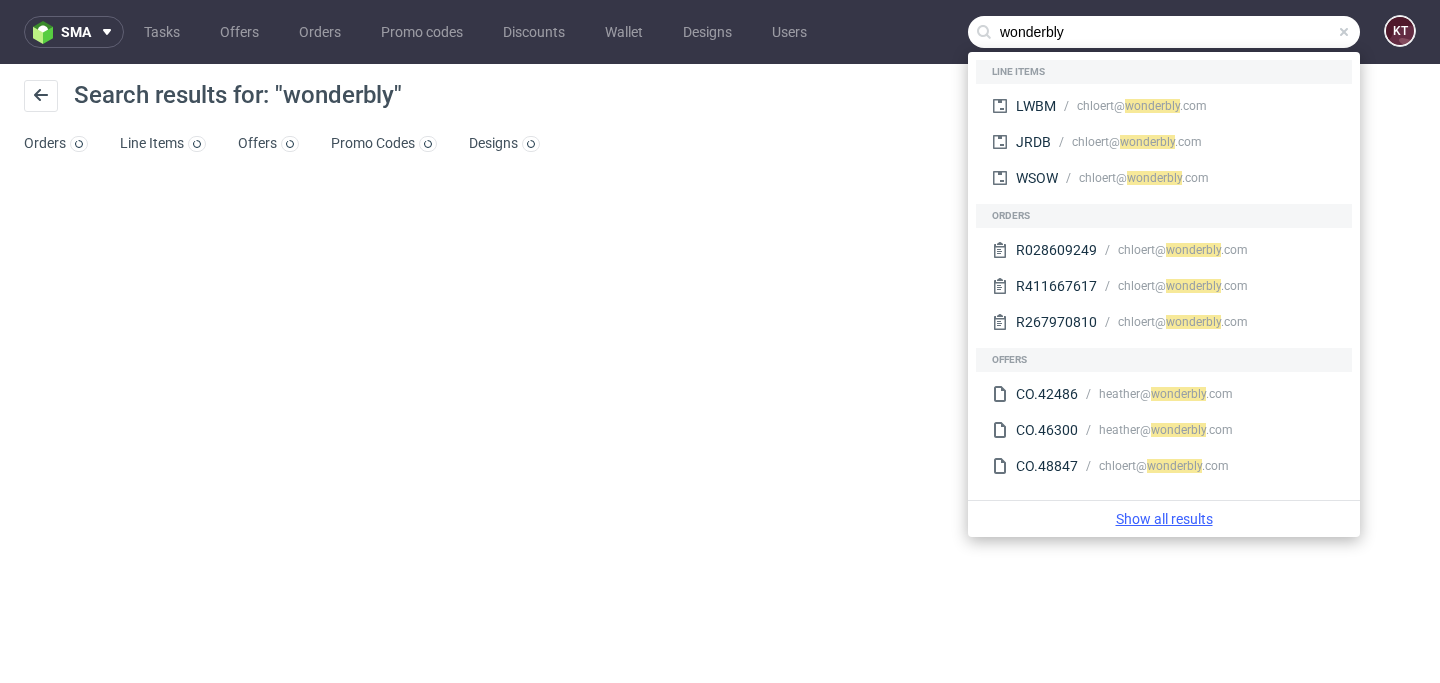 scroll, scrollTop: 0, scrollLeft: 0, axis: both 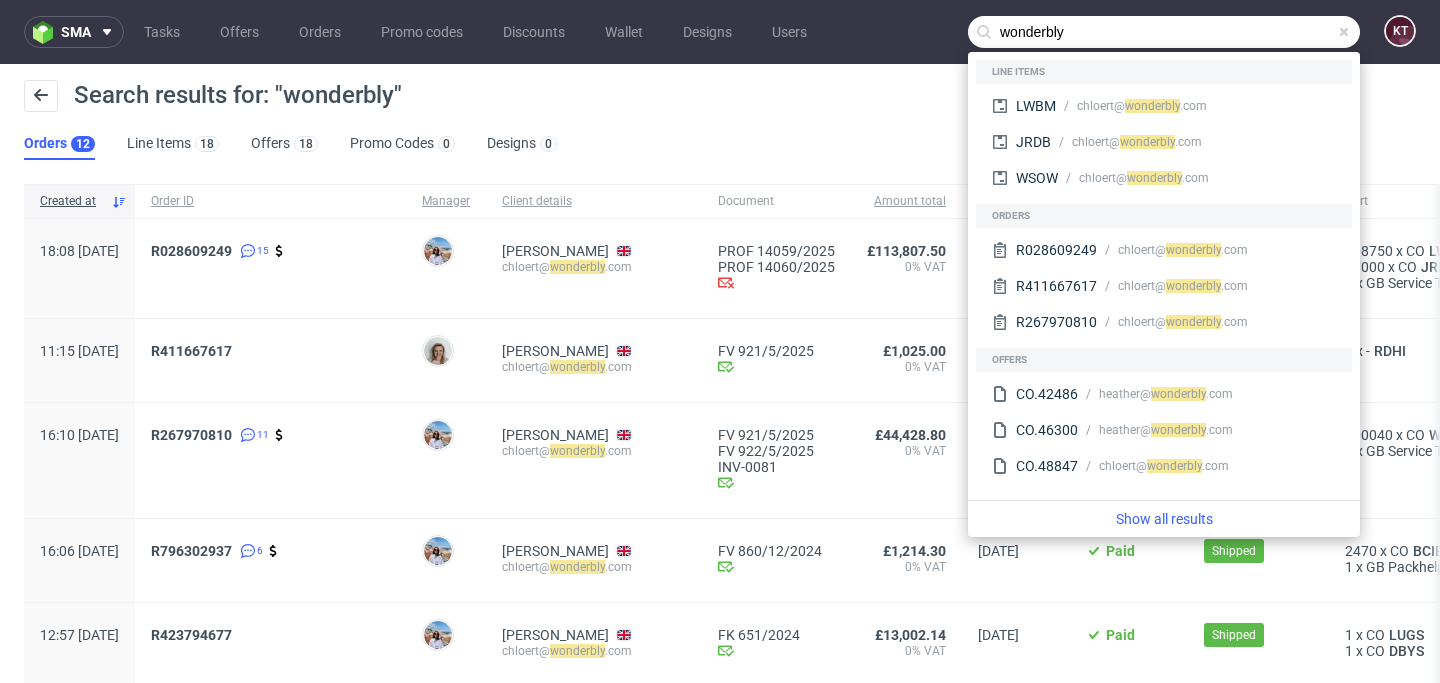 click on "R411667617" at bounding box center [270, 360] 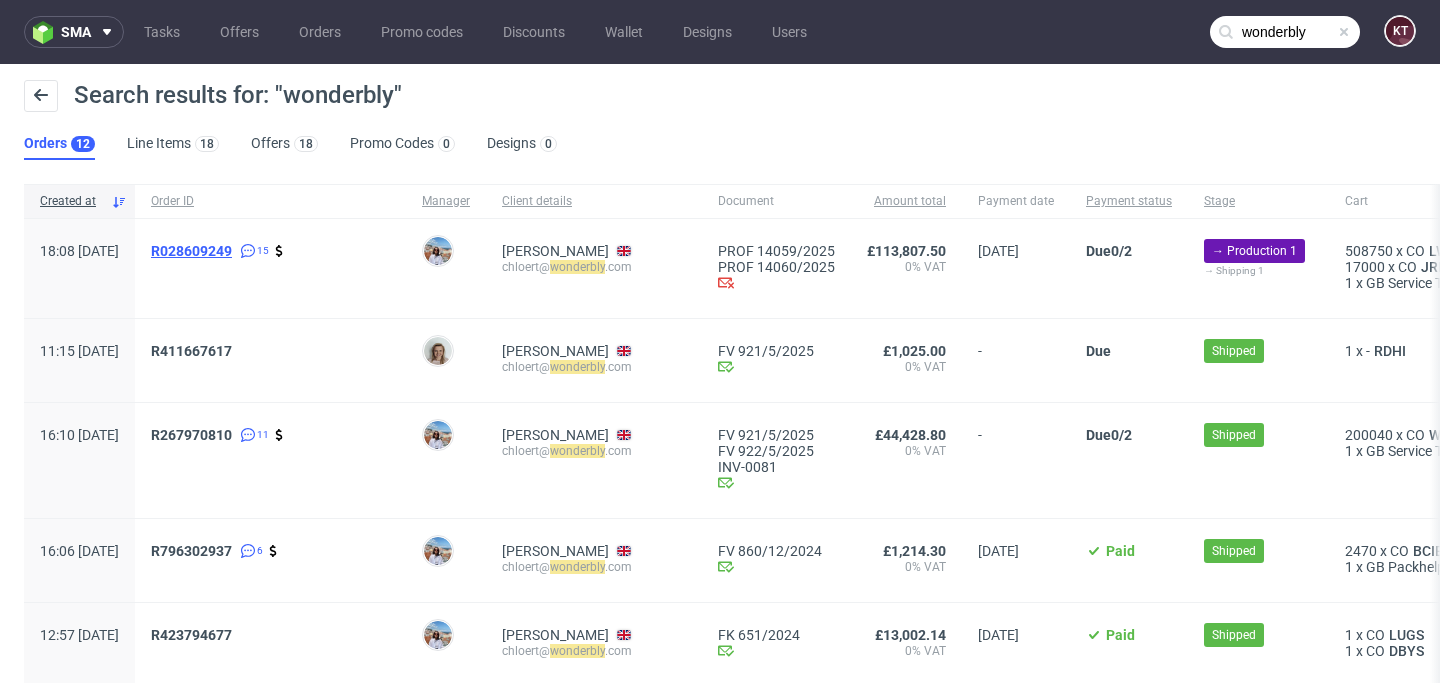 click on "R028609249" at bounding box center (191, 251) 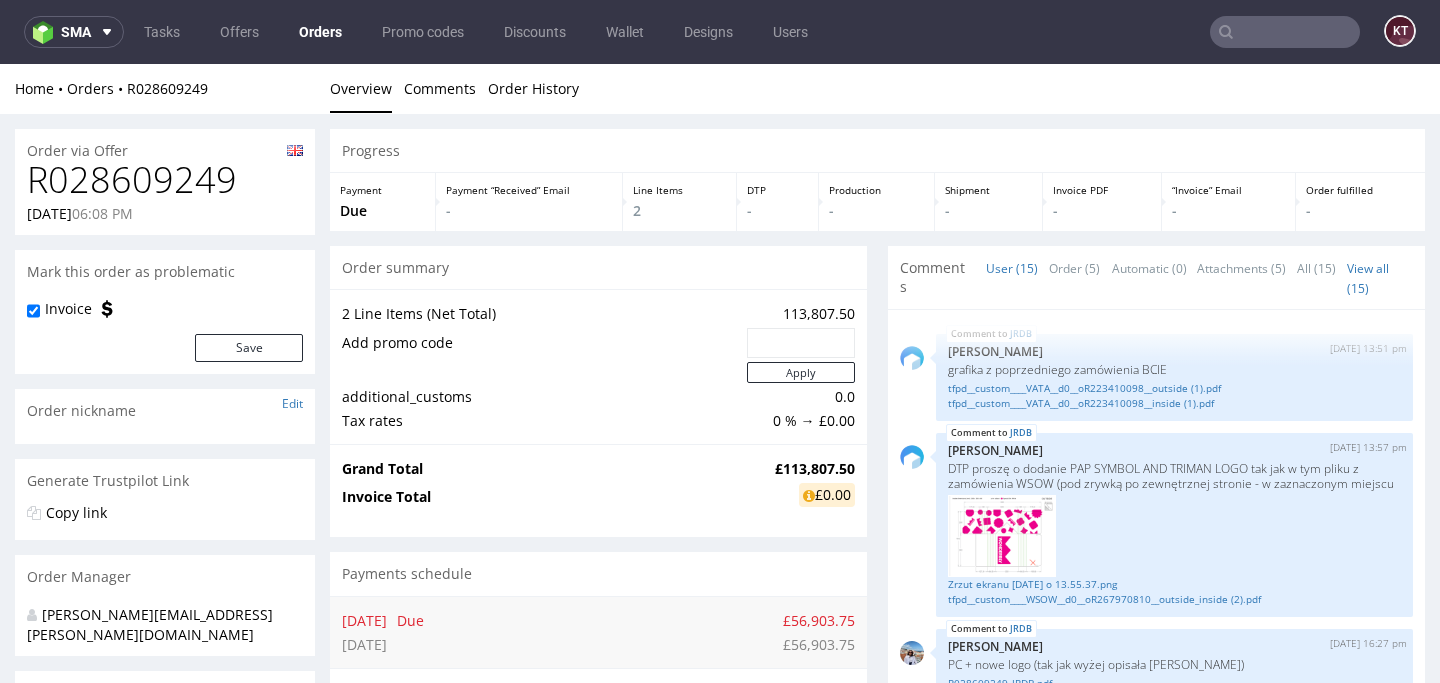 scroll, scrollTop: 0, scrollLeft: 0, axis: both 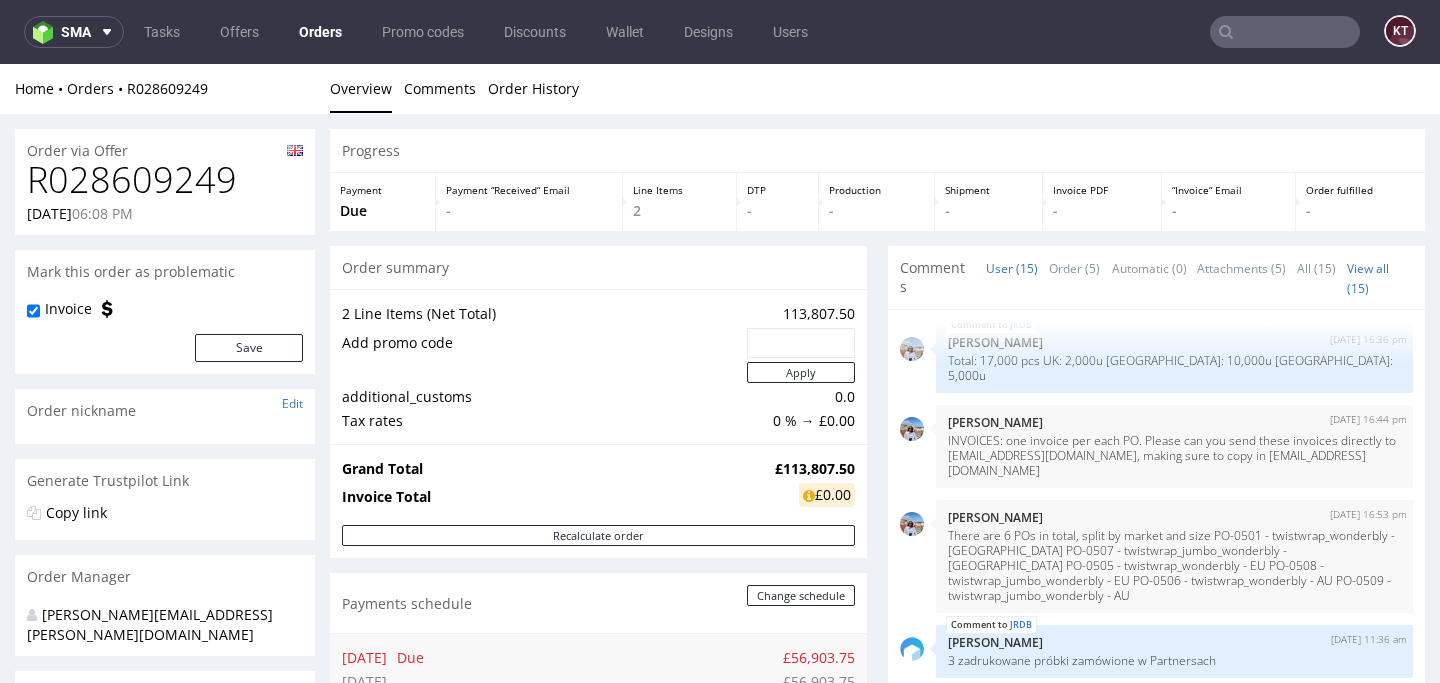 click on "R028609249" at bounding box center [165, 180] 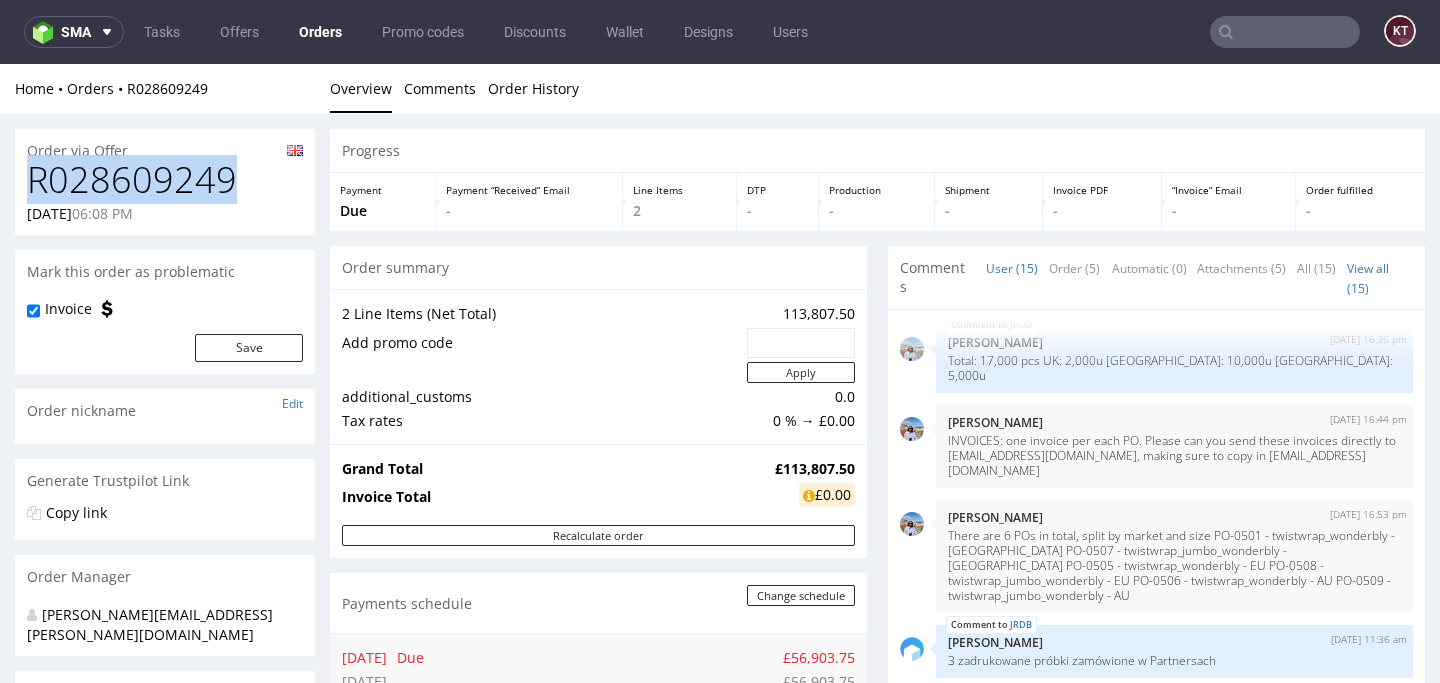 click on "R028609249" at bounding box center (165, 180) 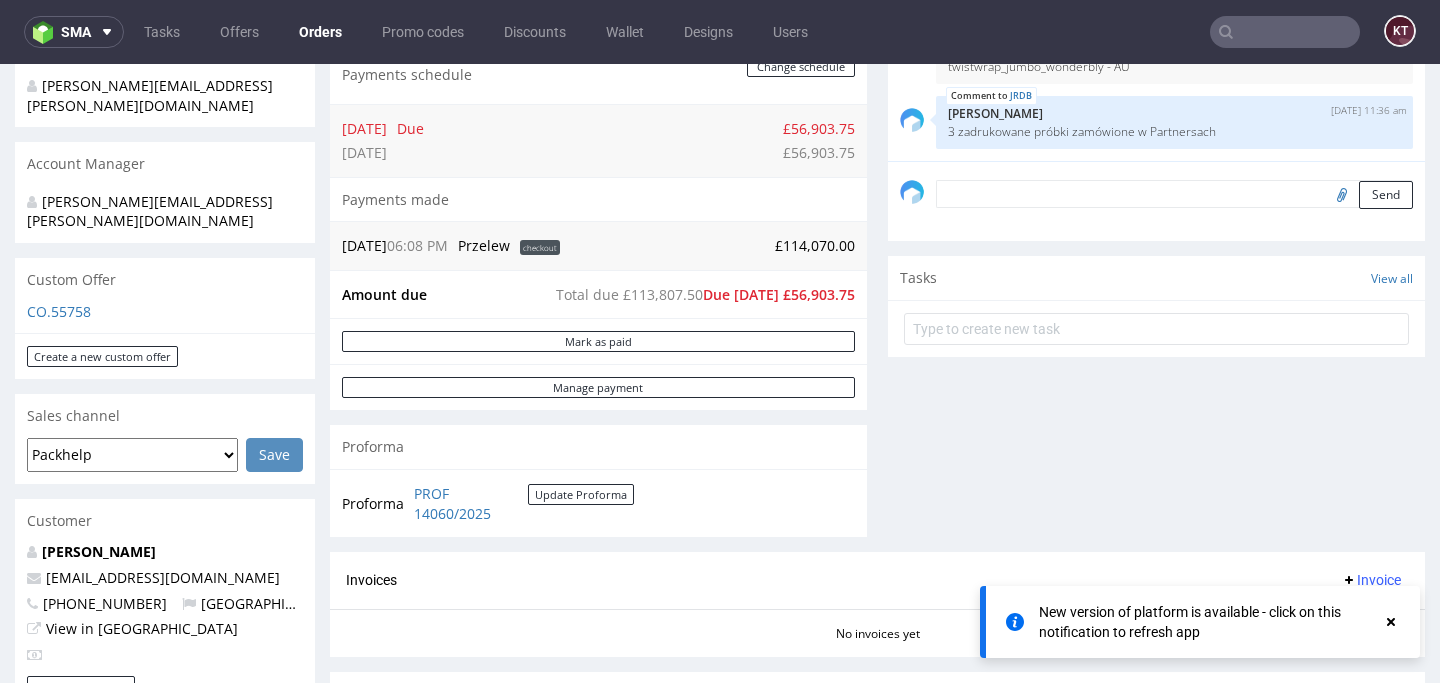 scroll, scrollTop: 571, scrollLeft: 0, axis: vertical 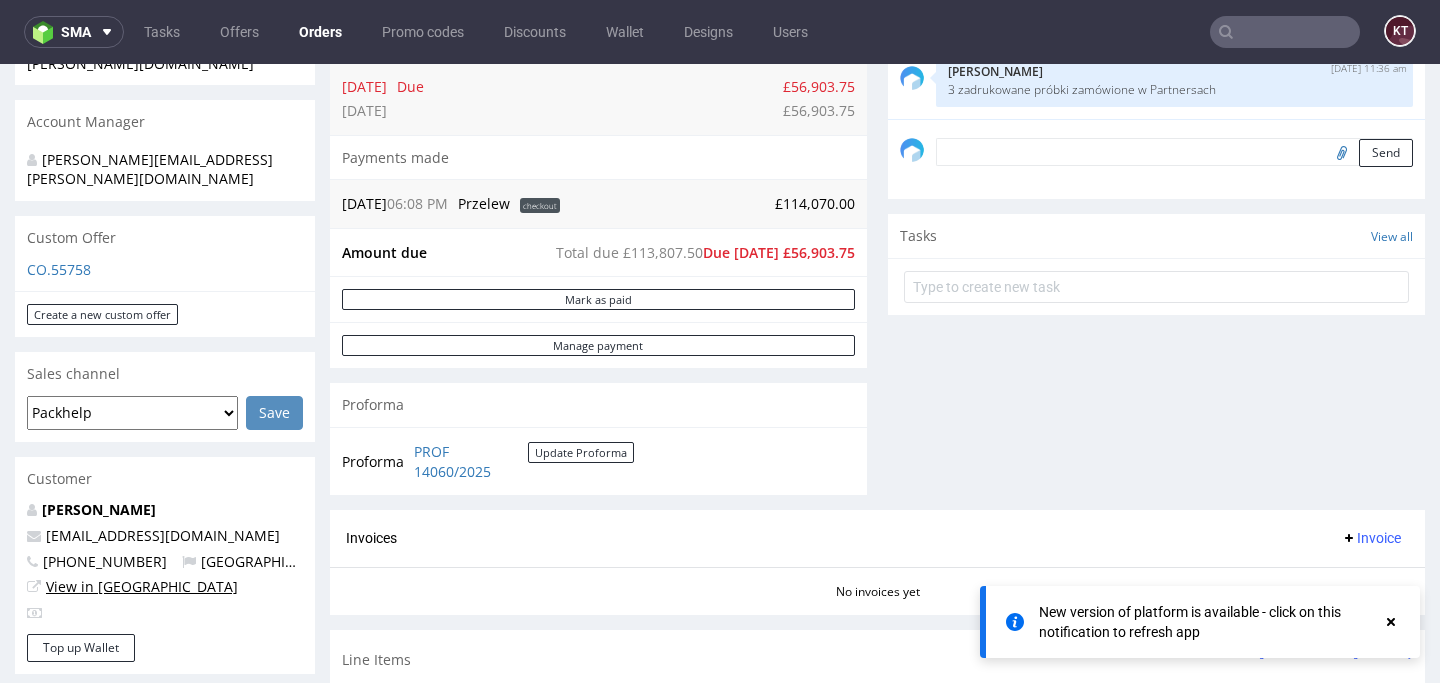 click on "View in [GEOGRAPHIC_DATA]" at bounding box center (142, 586) 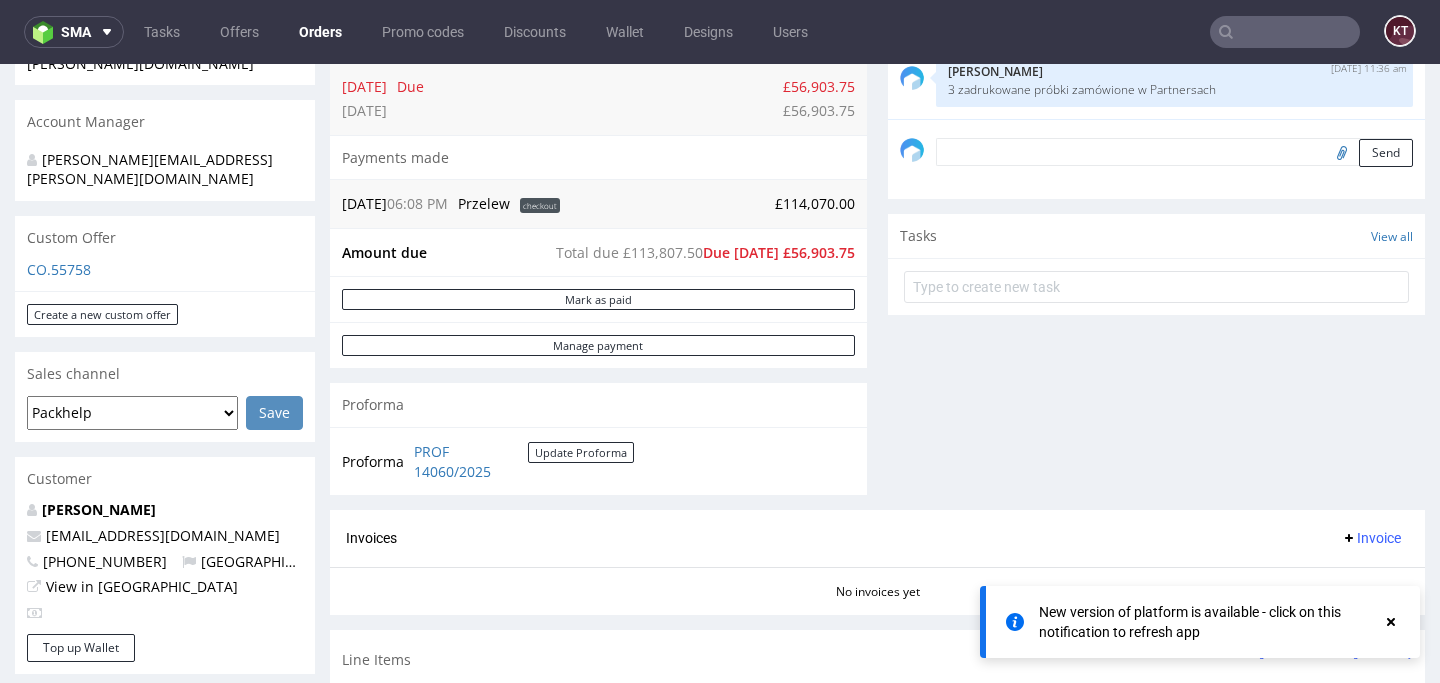 click on "New version of platform is available - click on this notification to refresh app" at bounding box center (1210, 622) 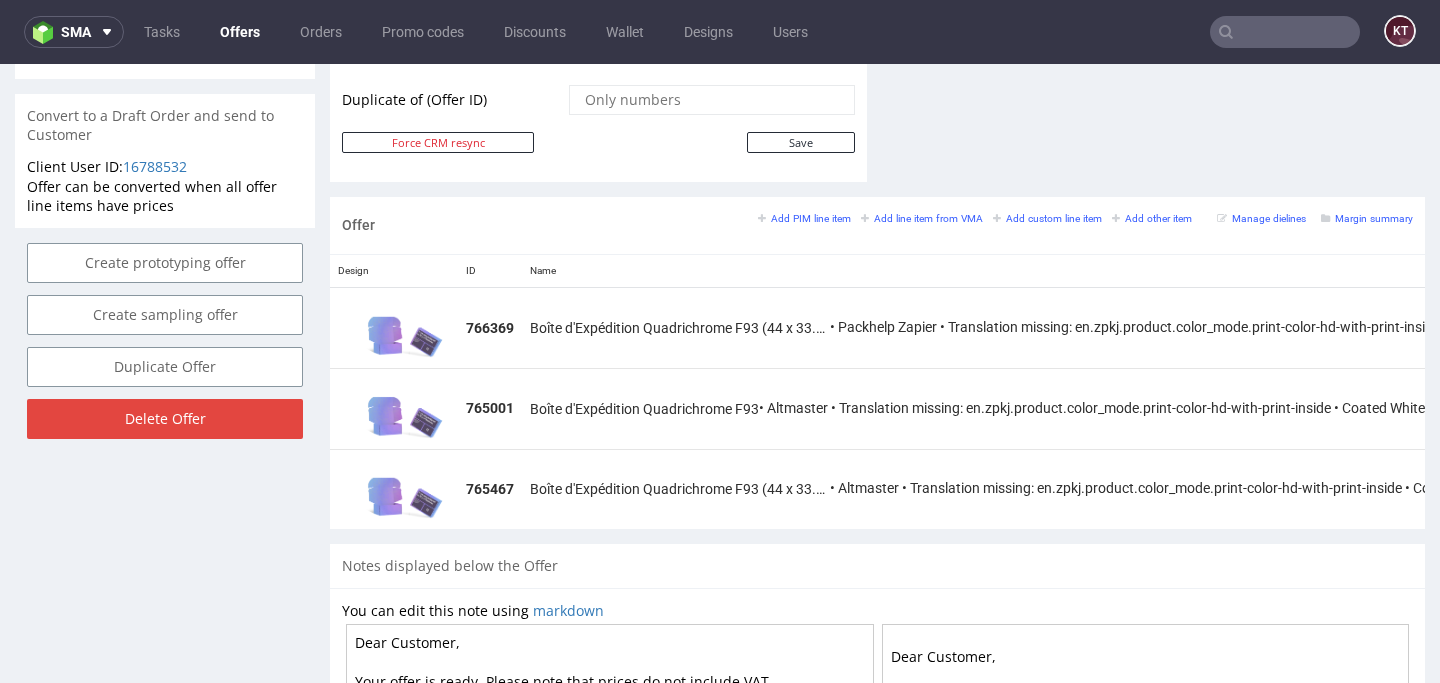 scroll, scrollTop: 1065, scrollLeft: 0, axis: vertical 